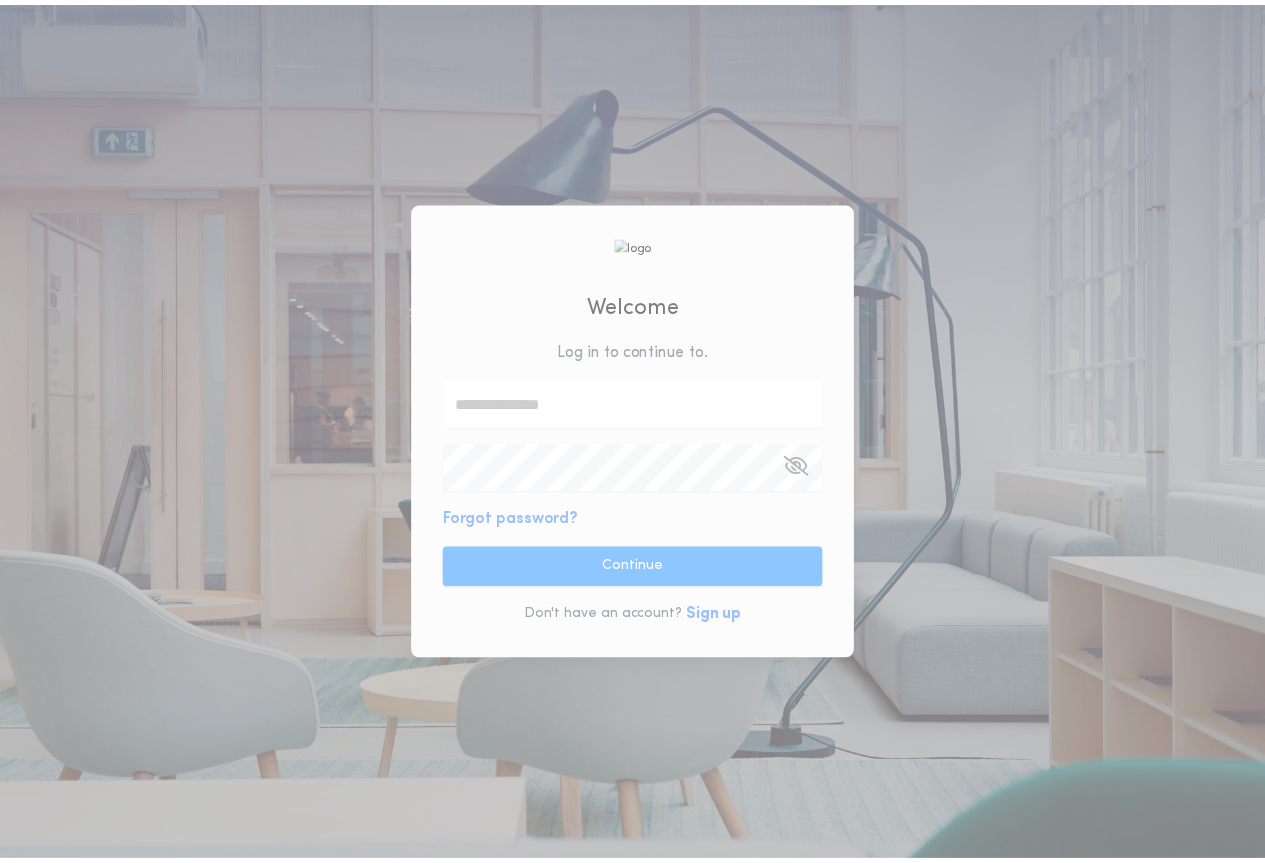 scroll, scrollTop: 0, scrollLeft: 0, axis: both 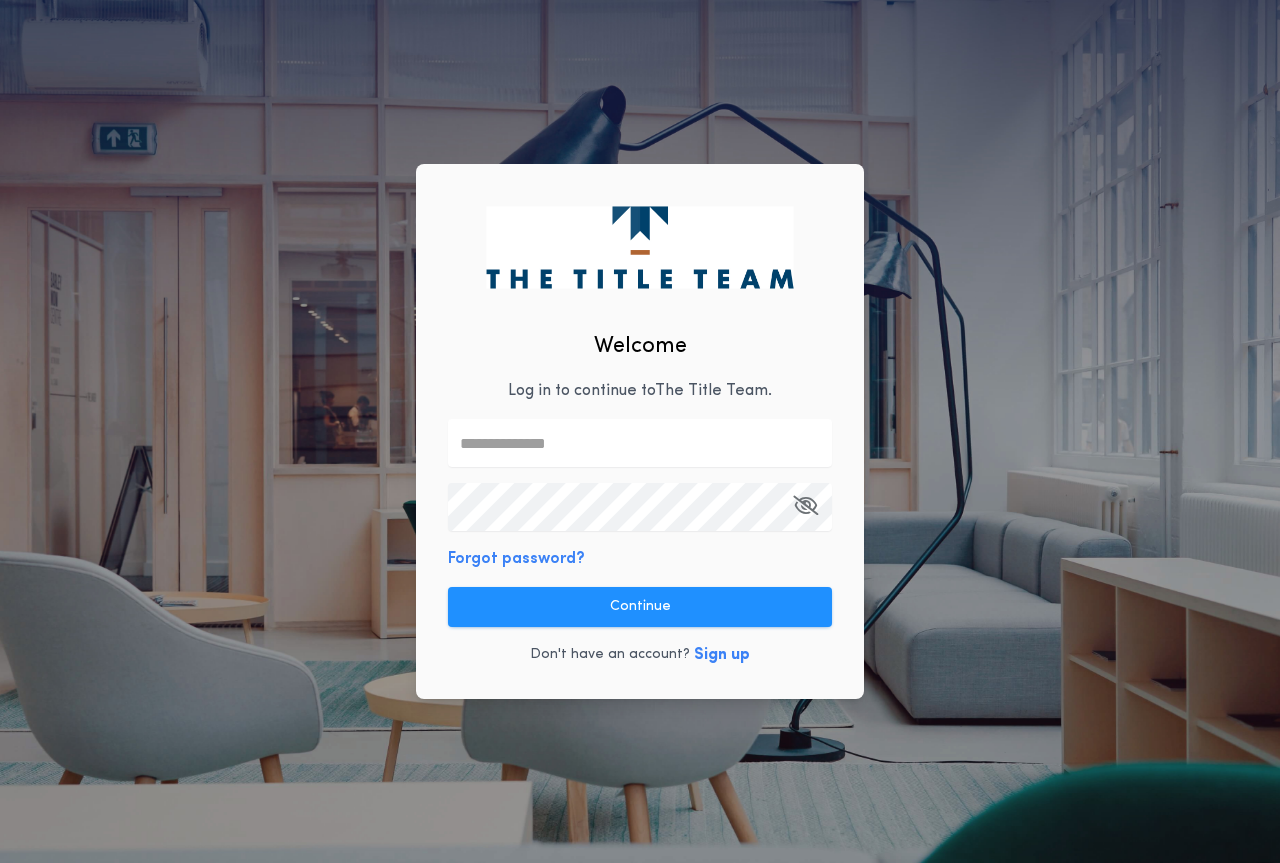 click at bounding box center (640, 443) 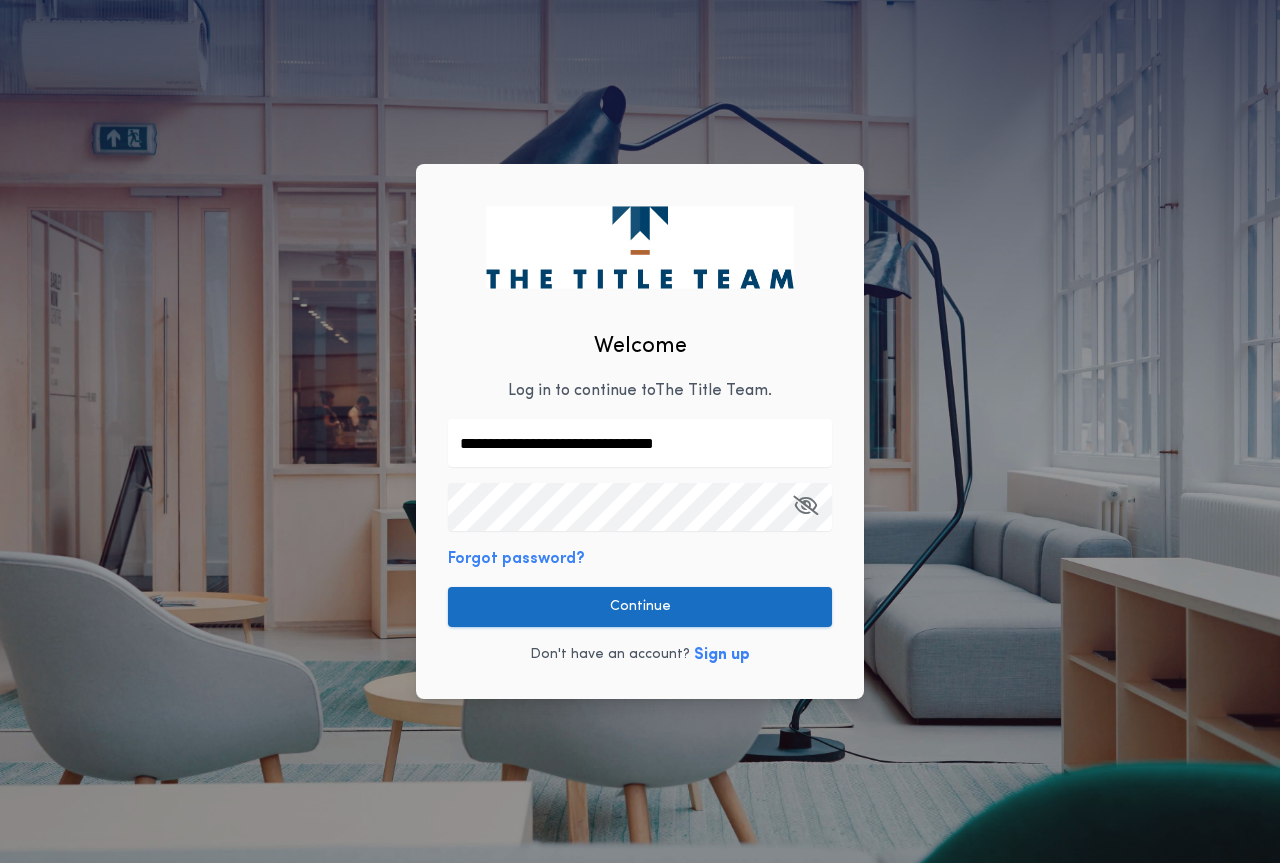 click on "Continue" at bounding box center [640, 607] 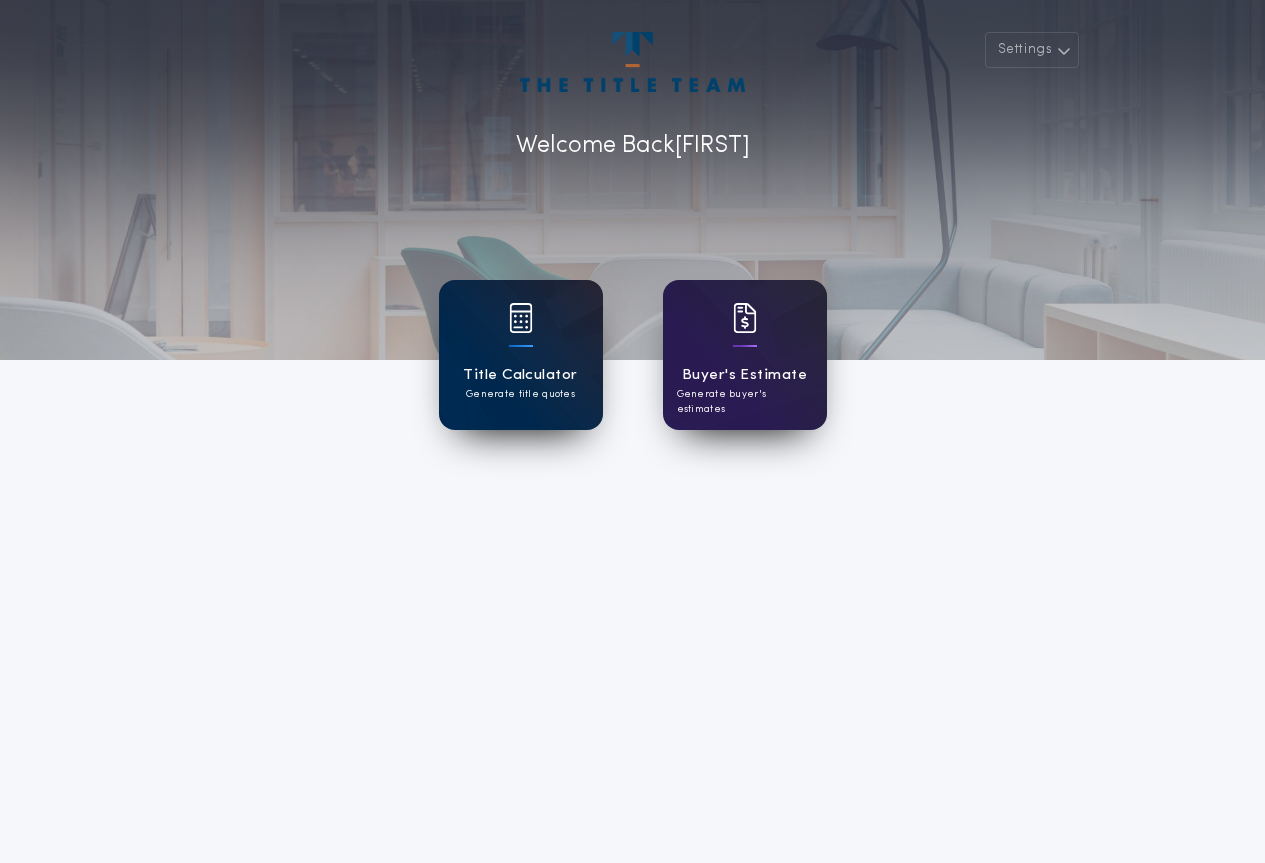 click on "Title Calculator" at bounding box center (520, 375) 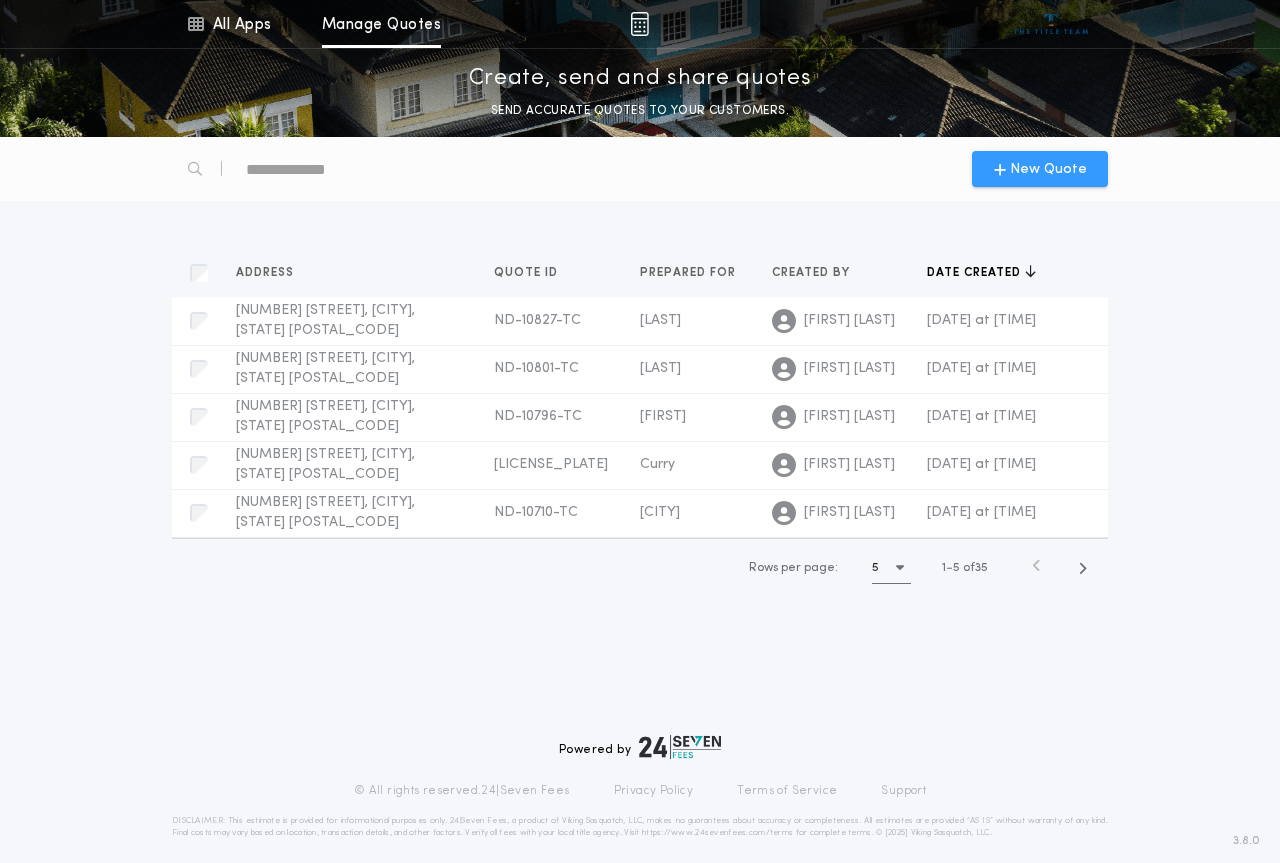 click on "New Quote" at bounding box center [1048, 169] 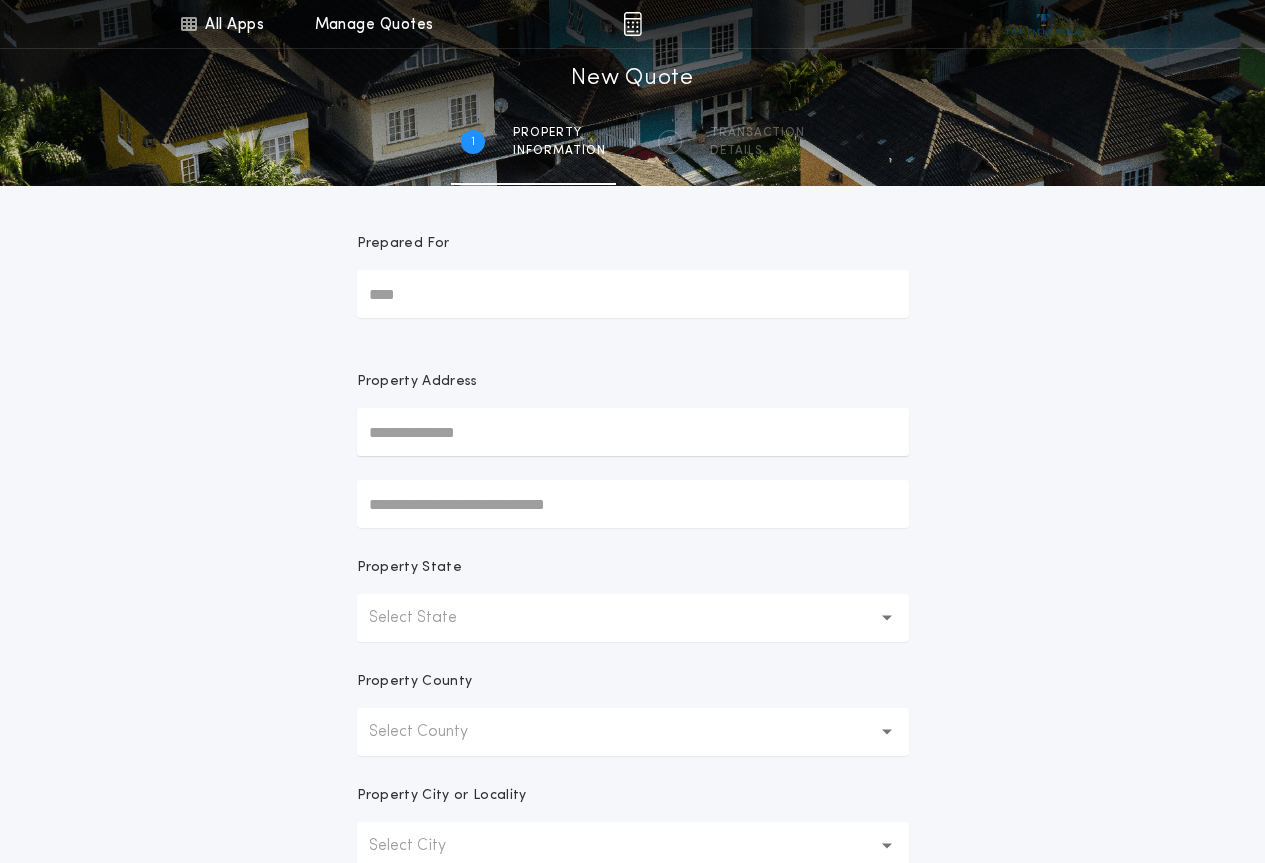 click on "Prepared For" at bounding box center [633, 294] 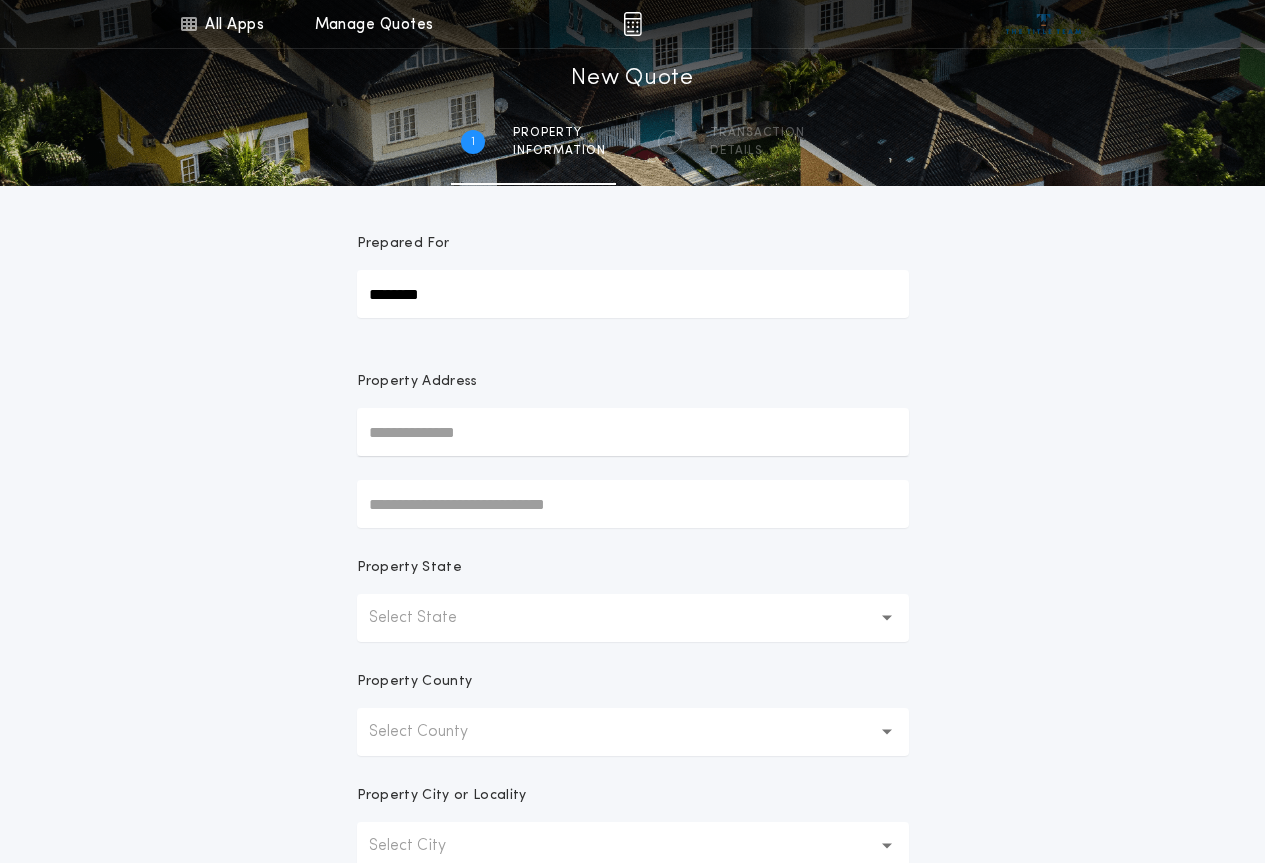 type on "********" 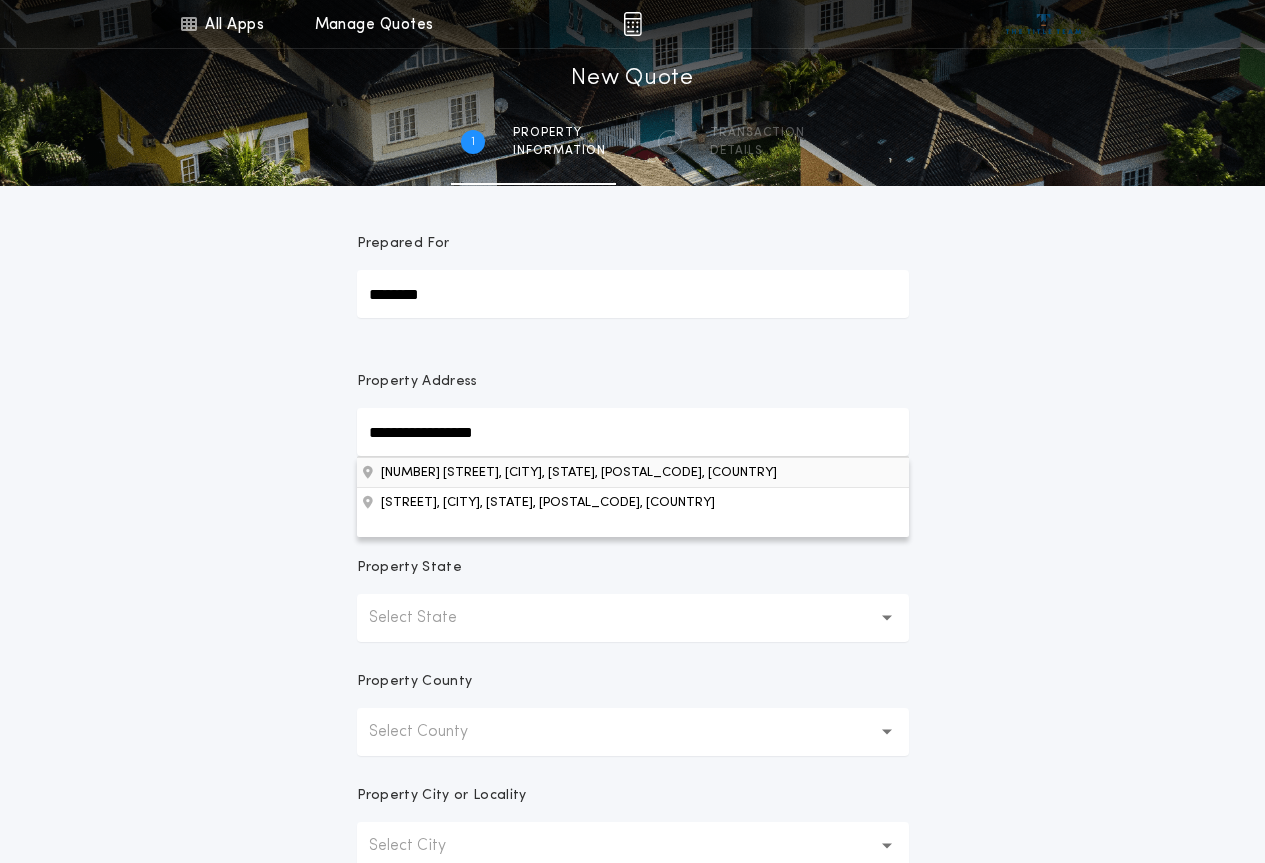 type on "**********" 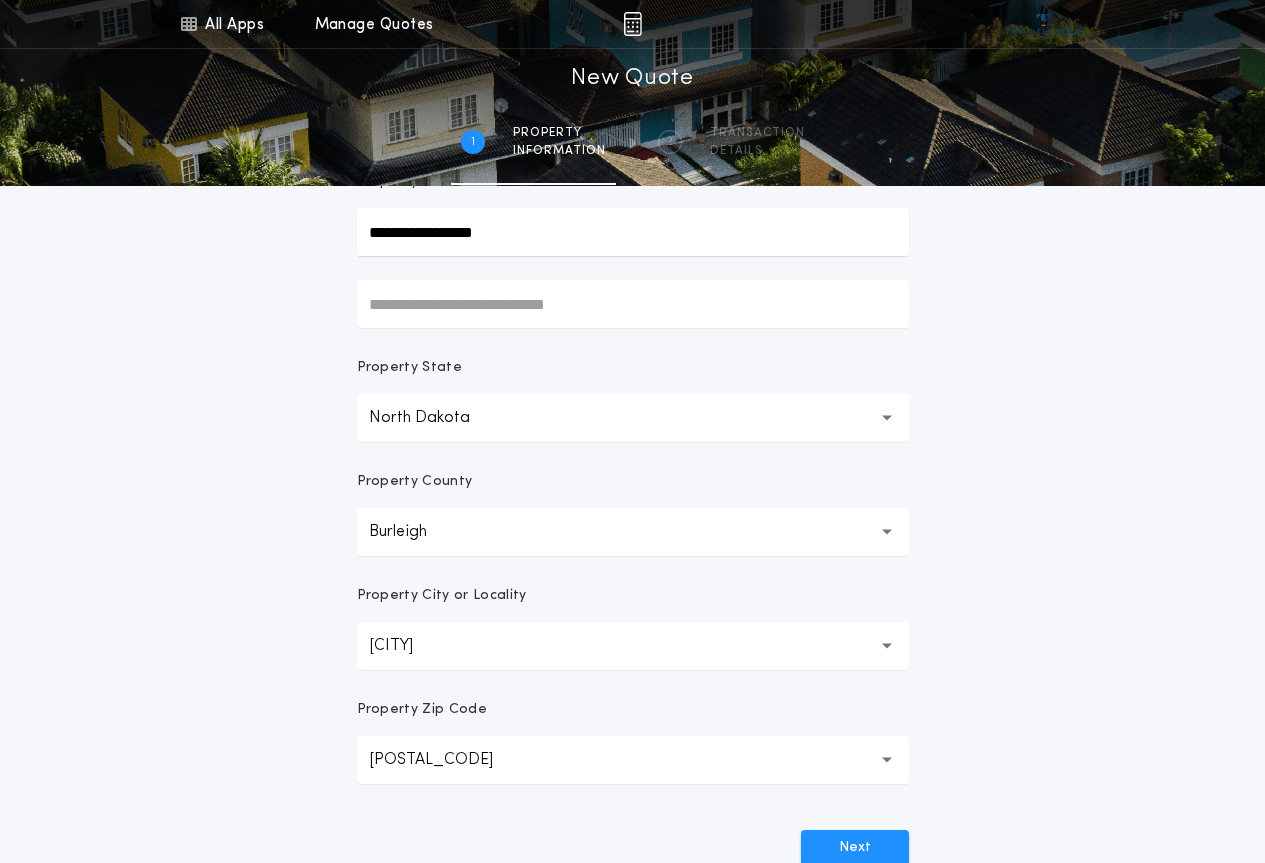 scroll, scrollTop: 400, scrollLeft: 0, axis: vertical 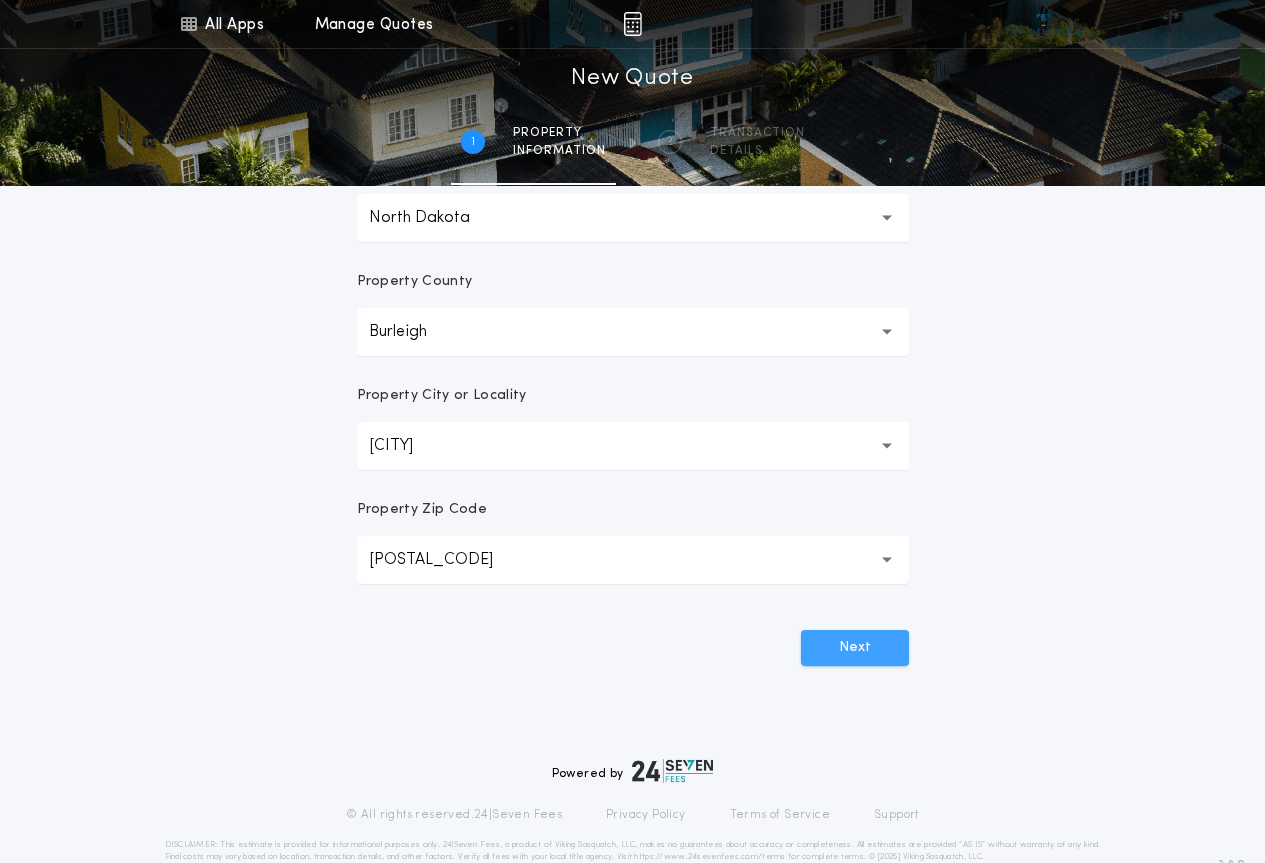 click on "Next" at bounding box center [855, 648] 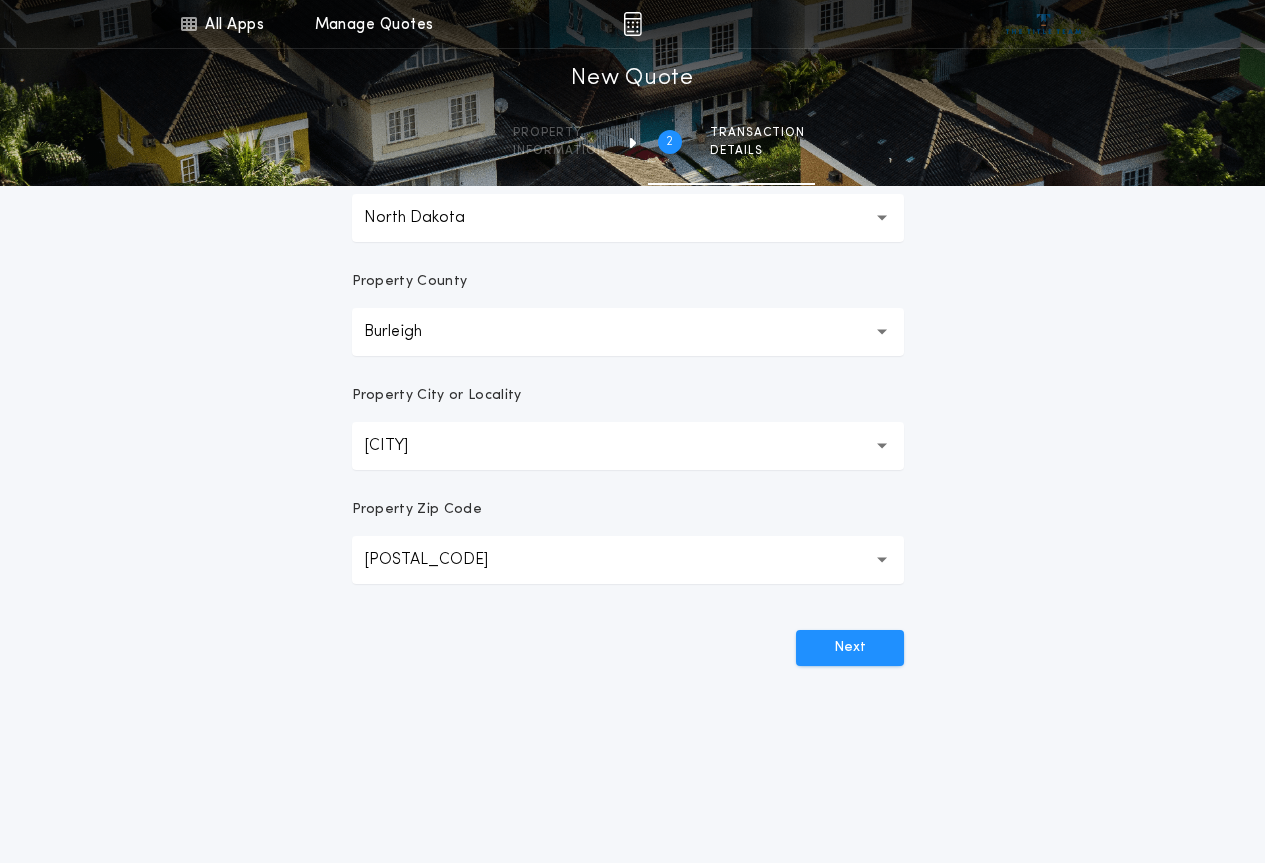 scroll, scrollTop: 0, scrollLeft: 0, axis: both 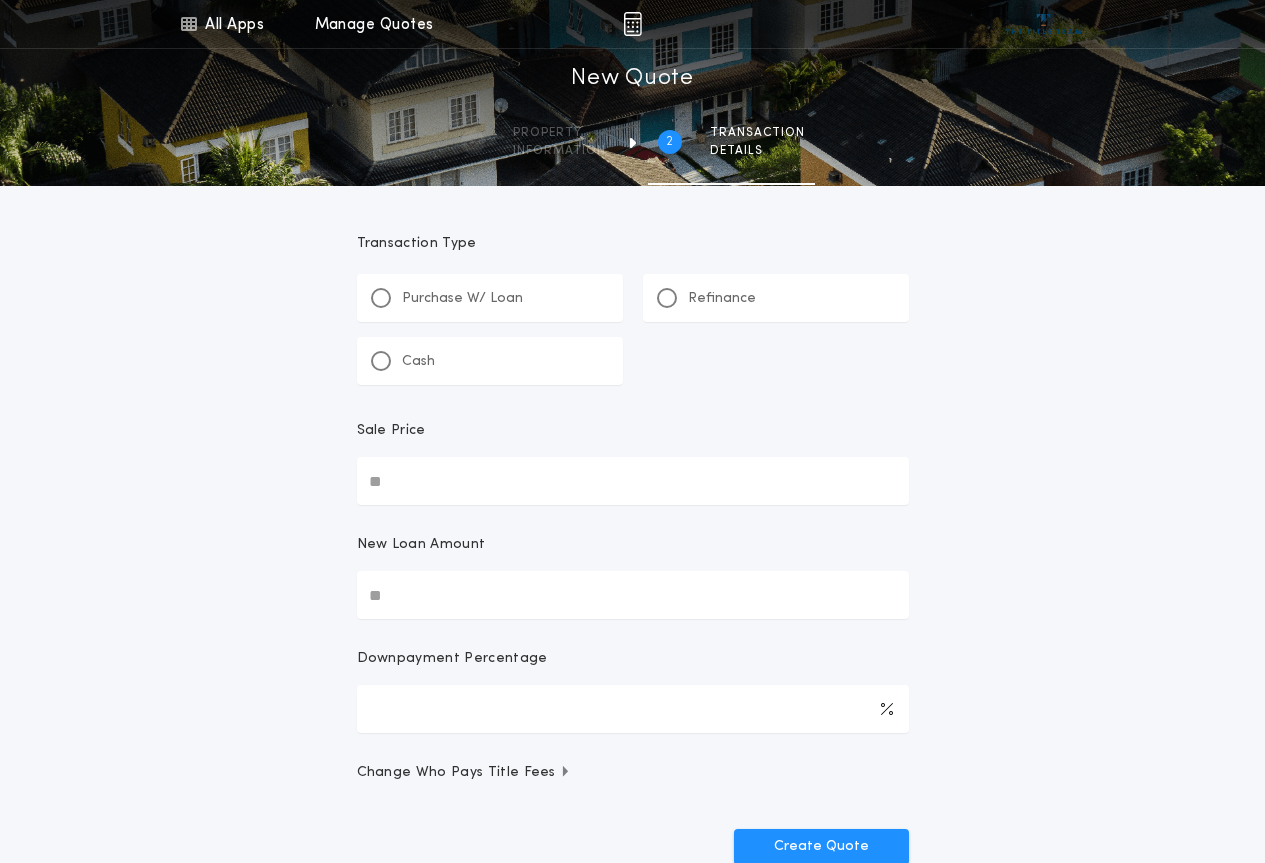 click on "Purchase W/ Loan" at bounding box center (462, 299) 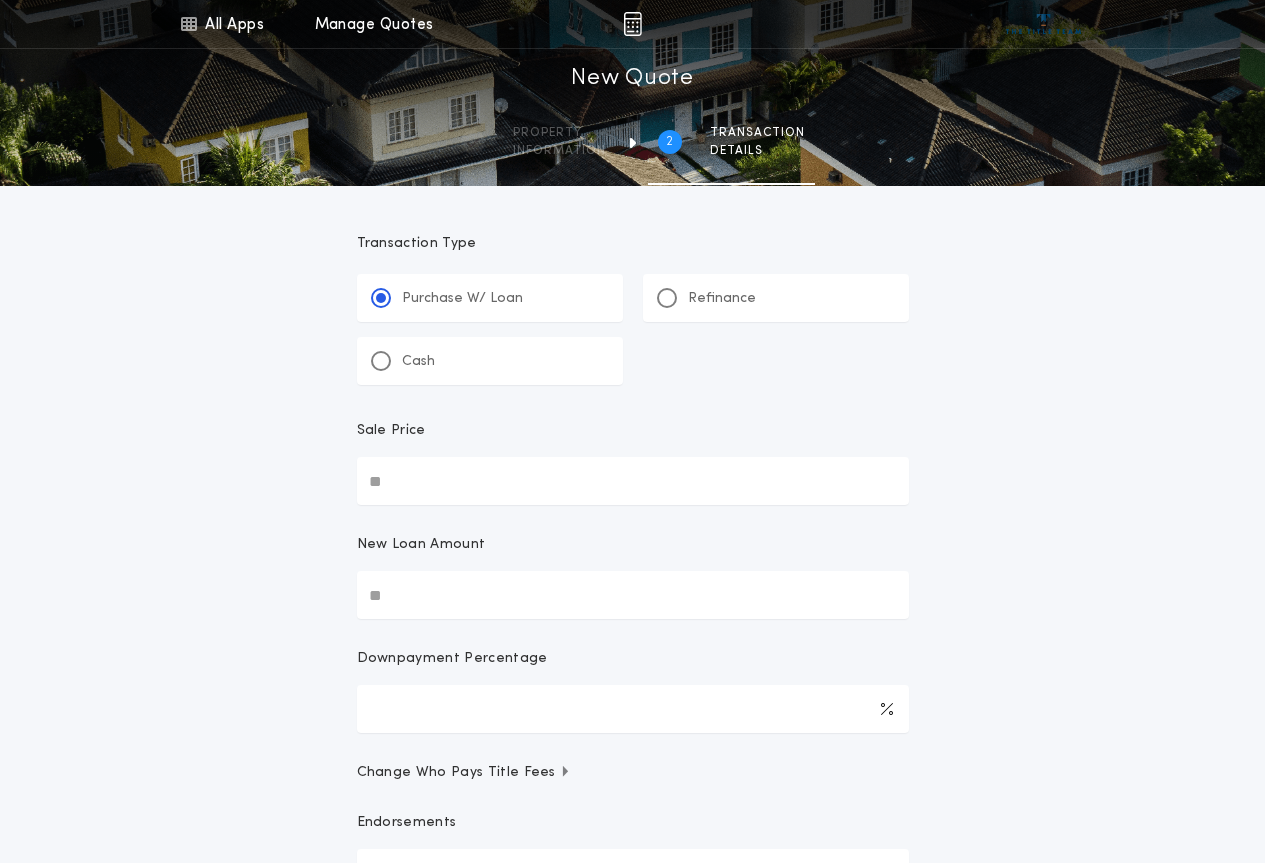 click on "Sale Price" at bounding box center (633, 481) 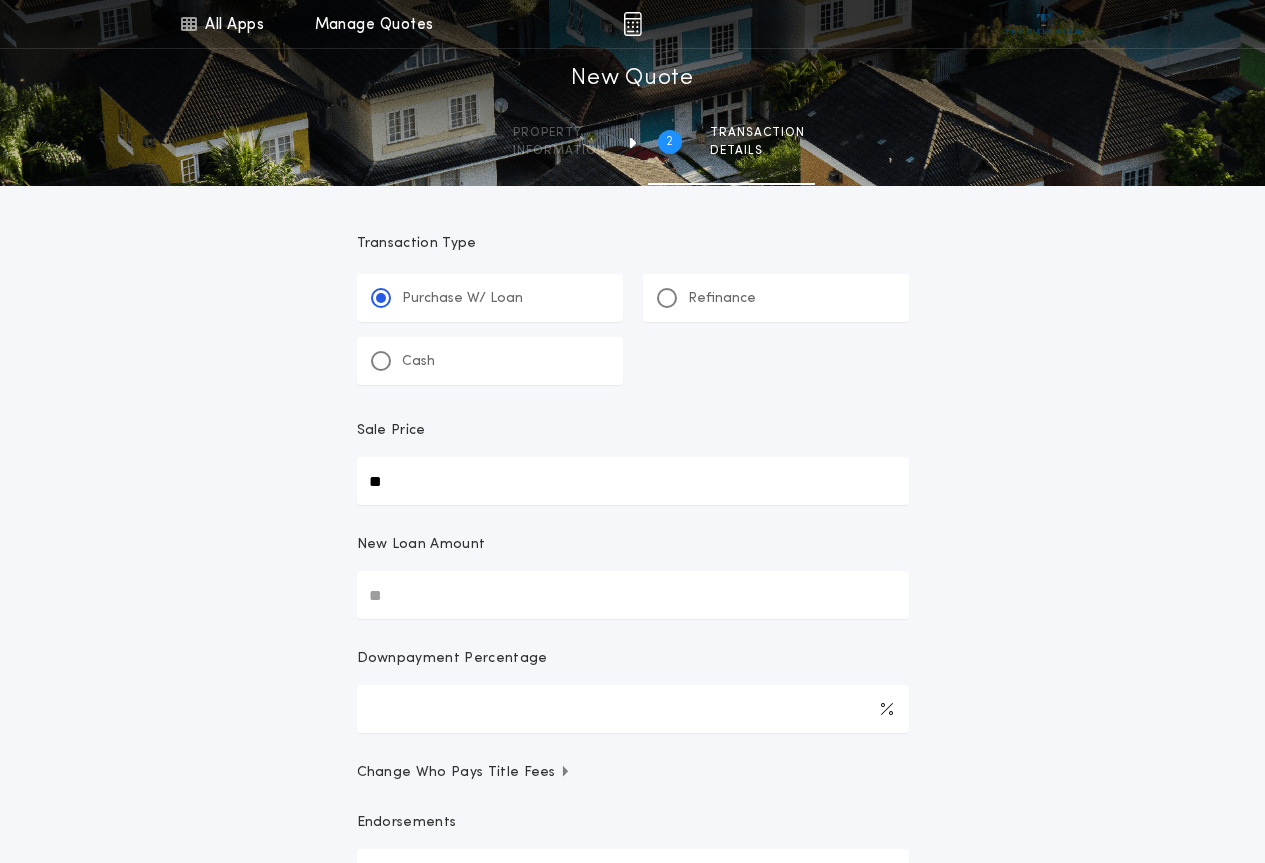type on "**" 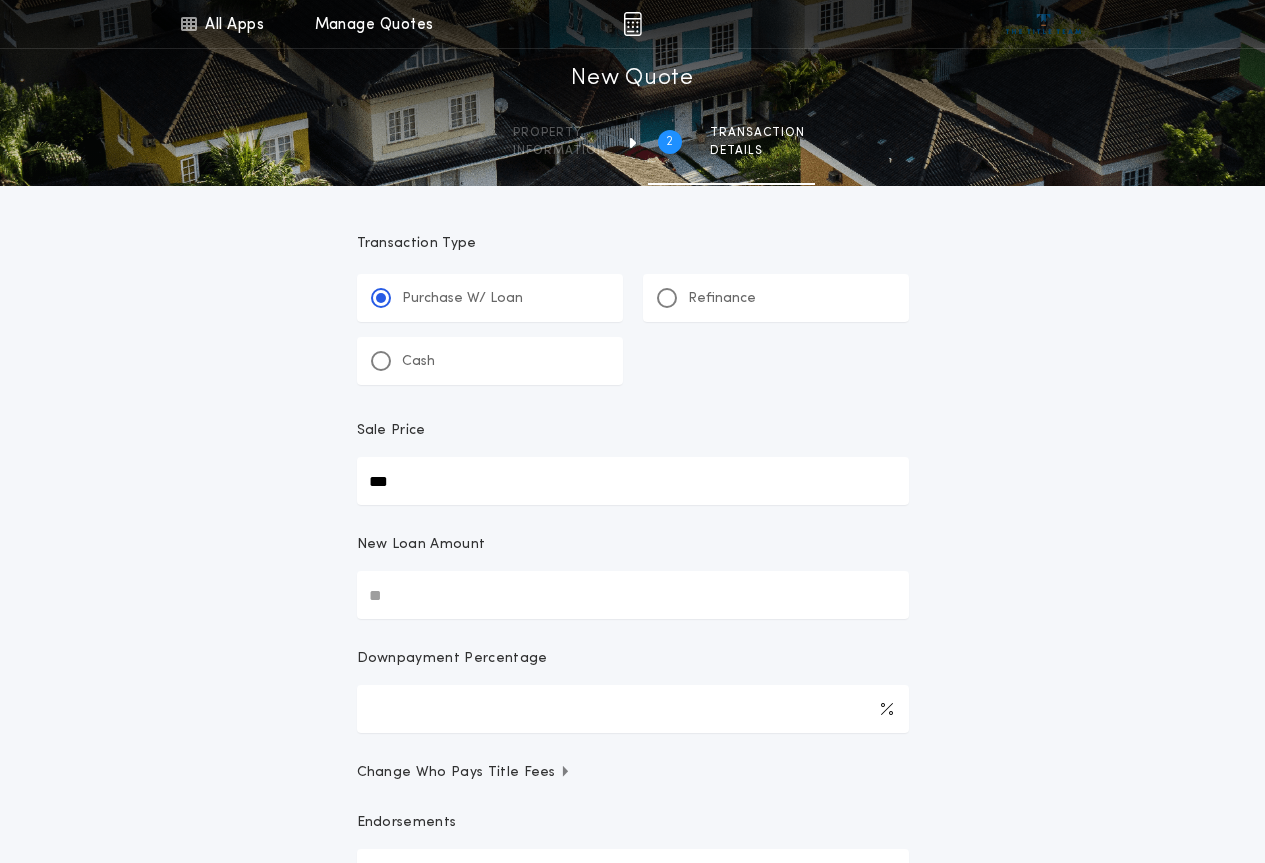 type on "***" 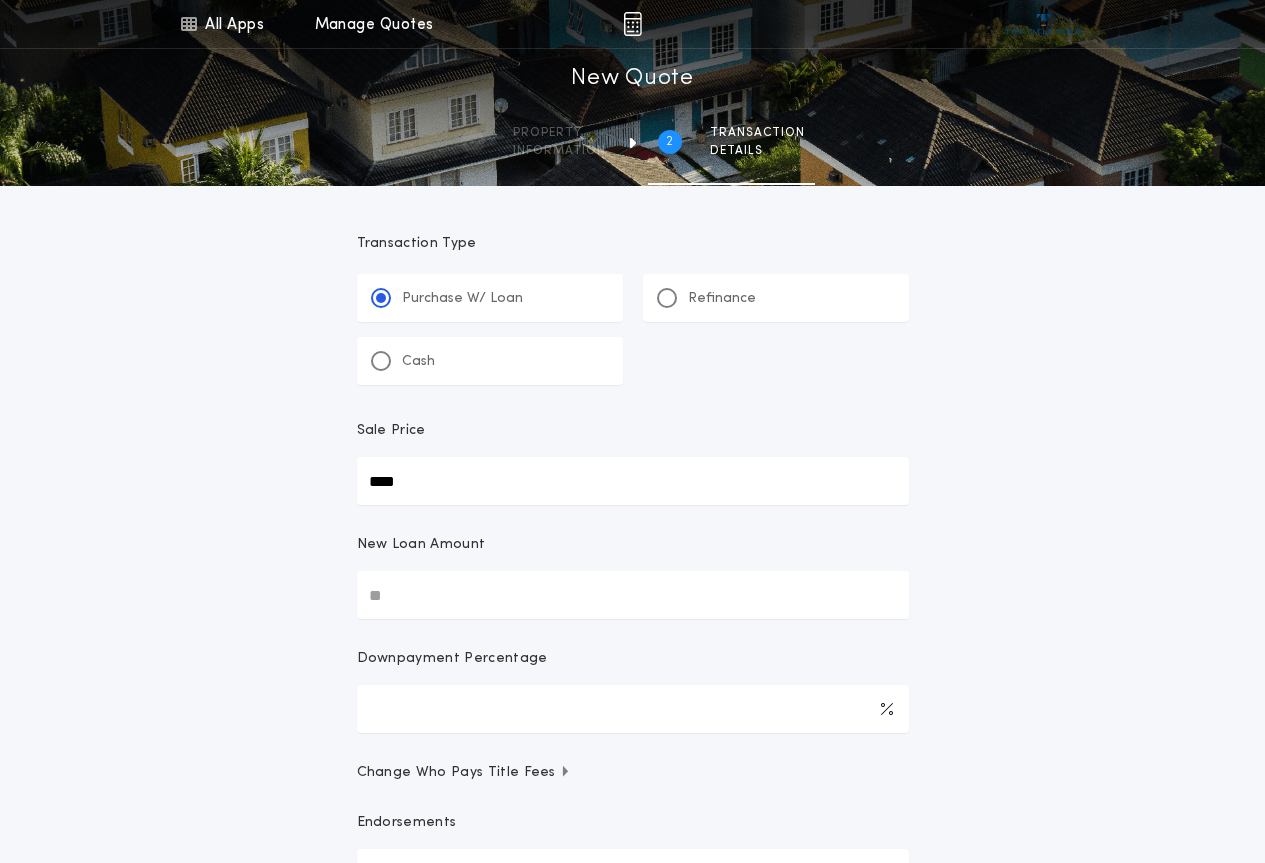 type on "****" 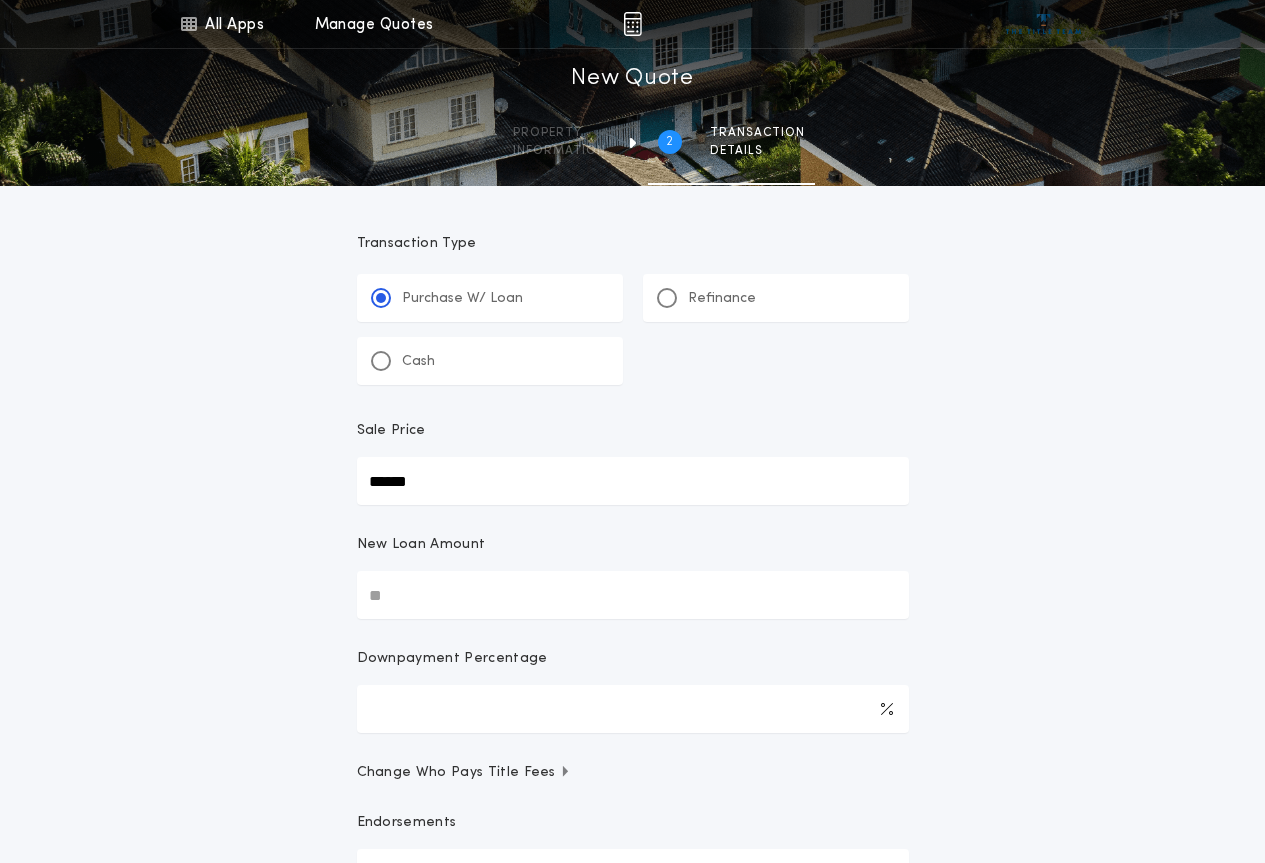 type on "******" 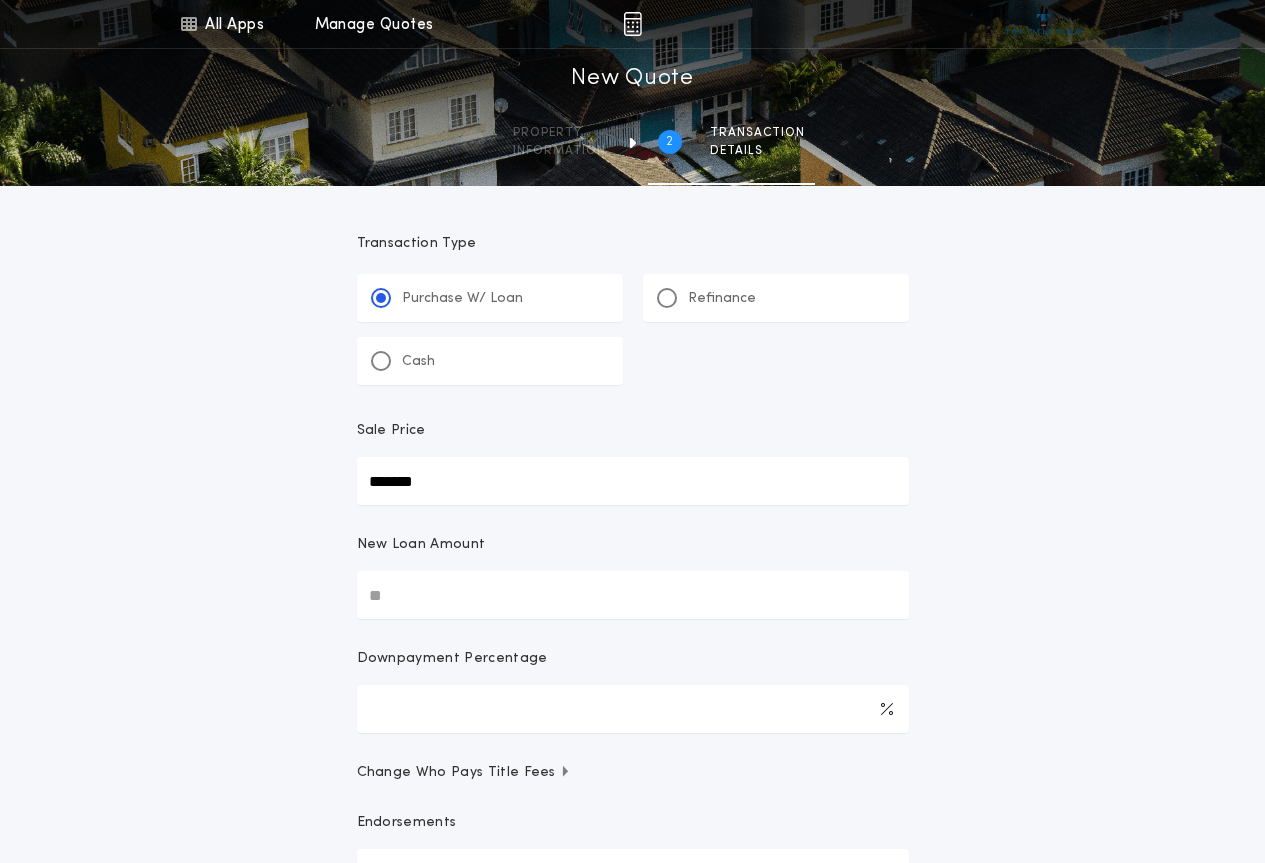 type on "*******" 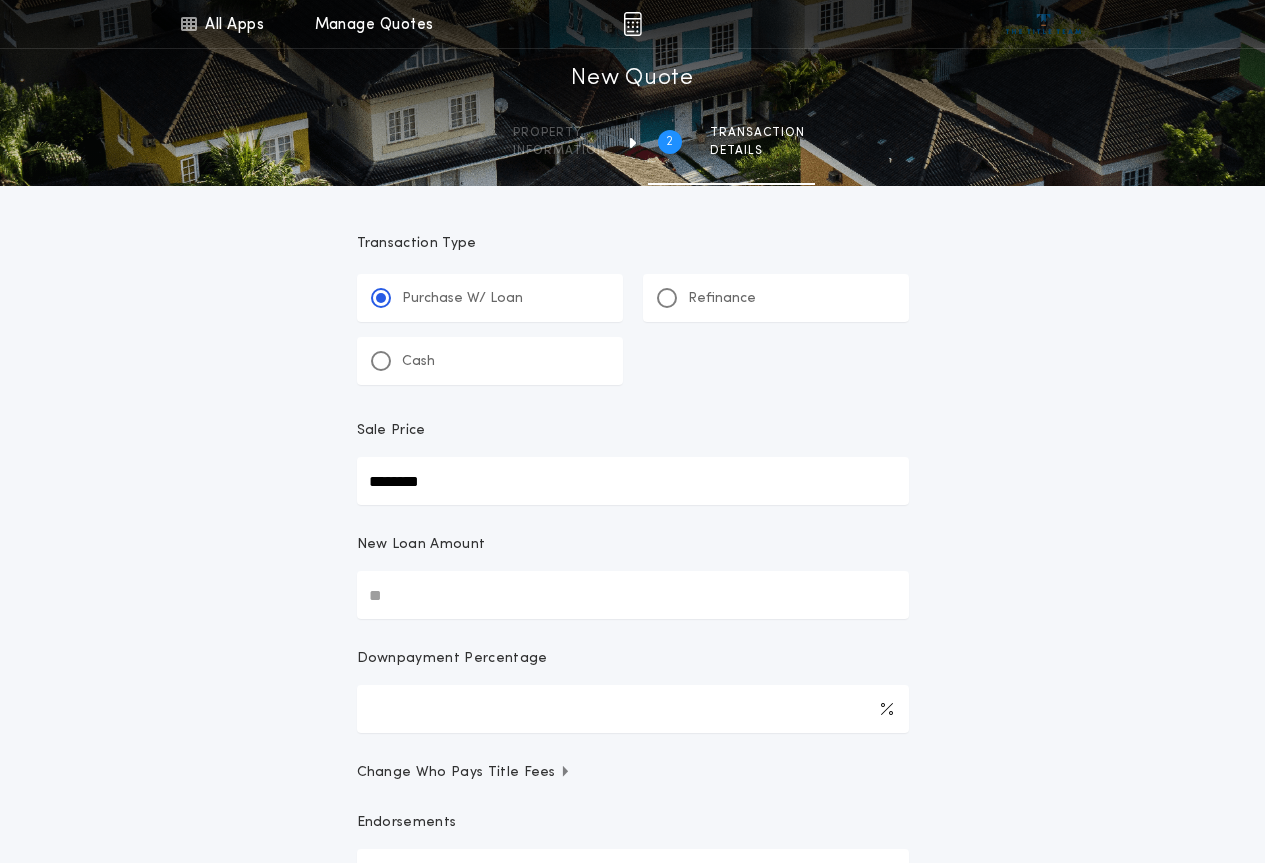 type on "********" 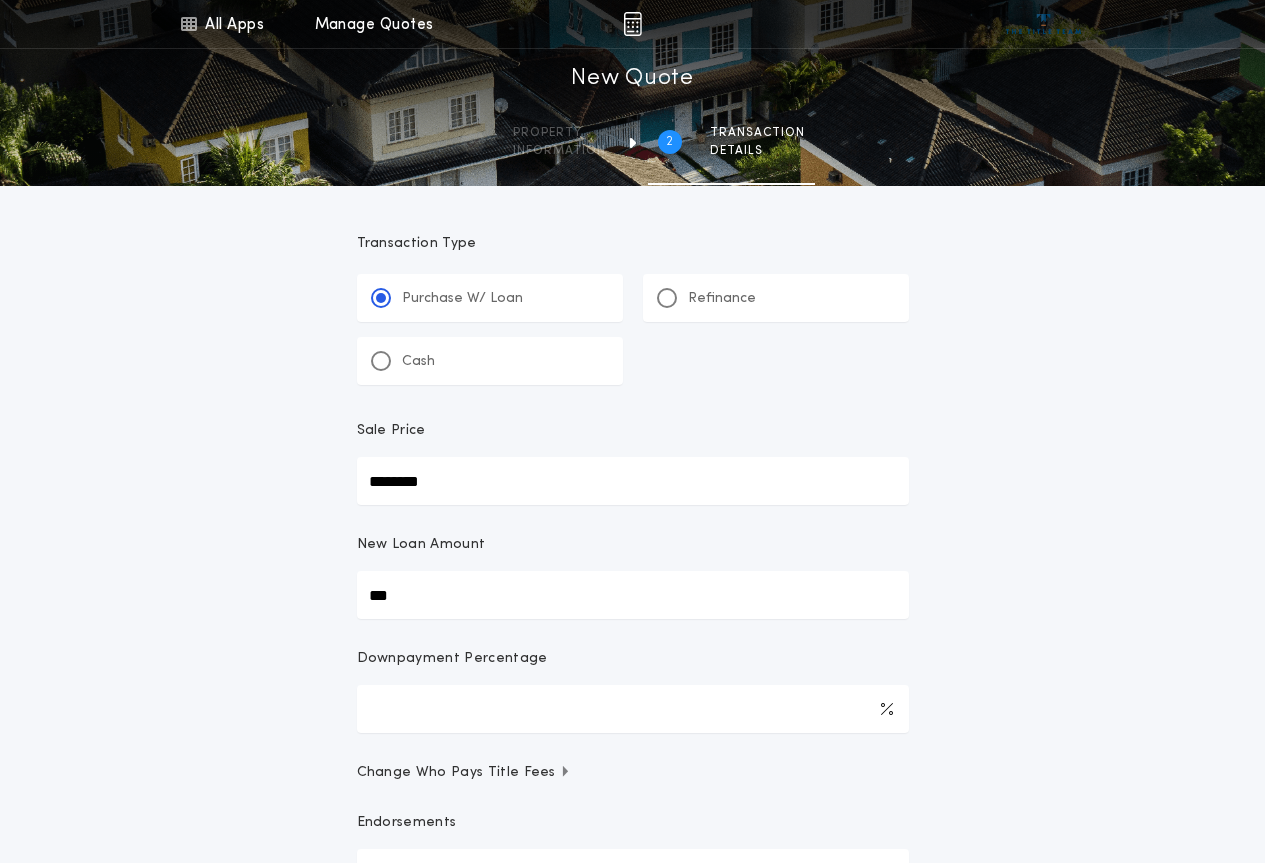type on "****" 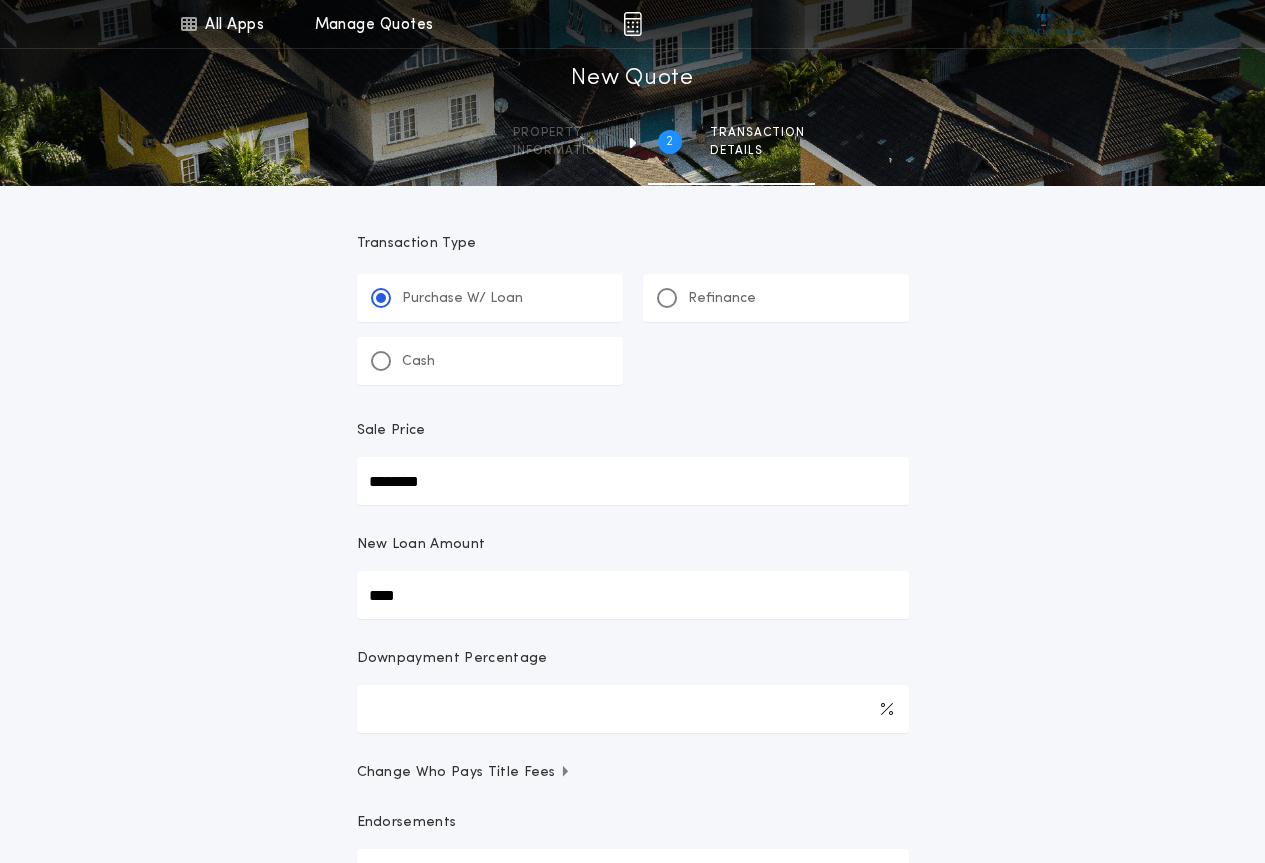 type on "******" 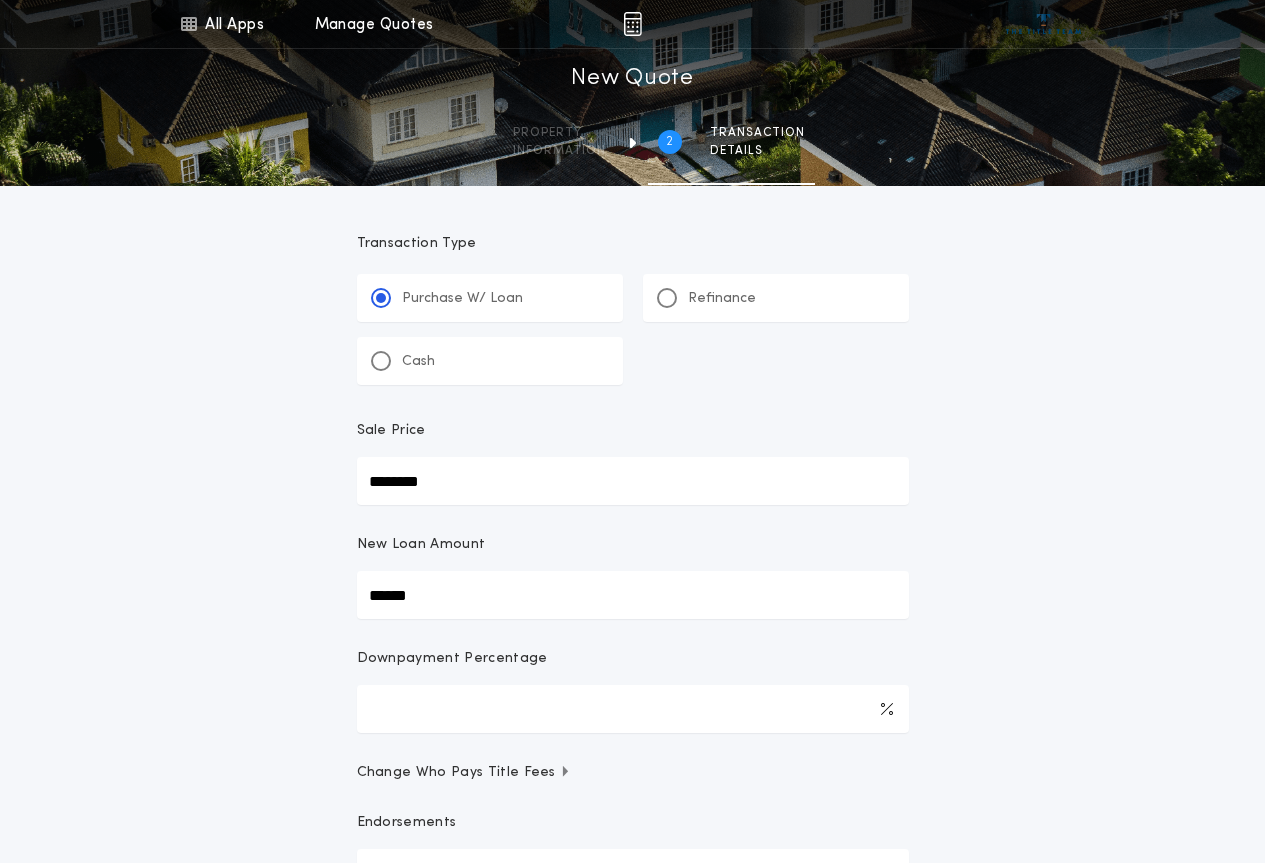 type on "*******" 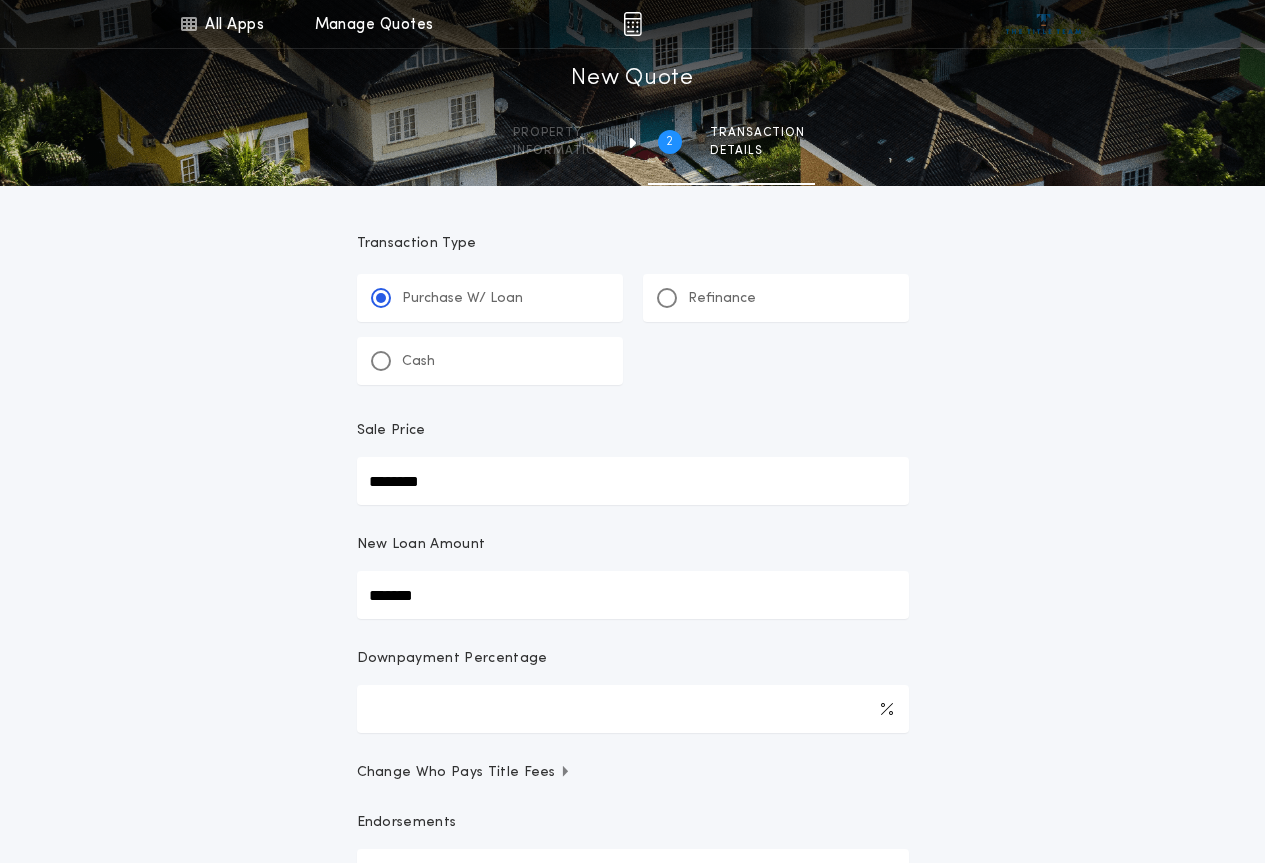 type on "********" 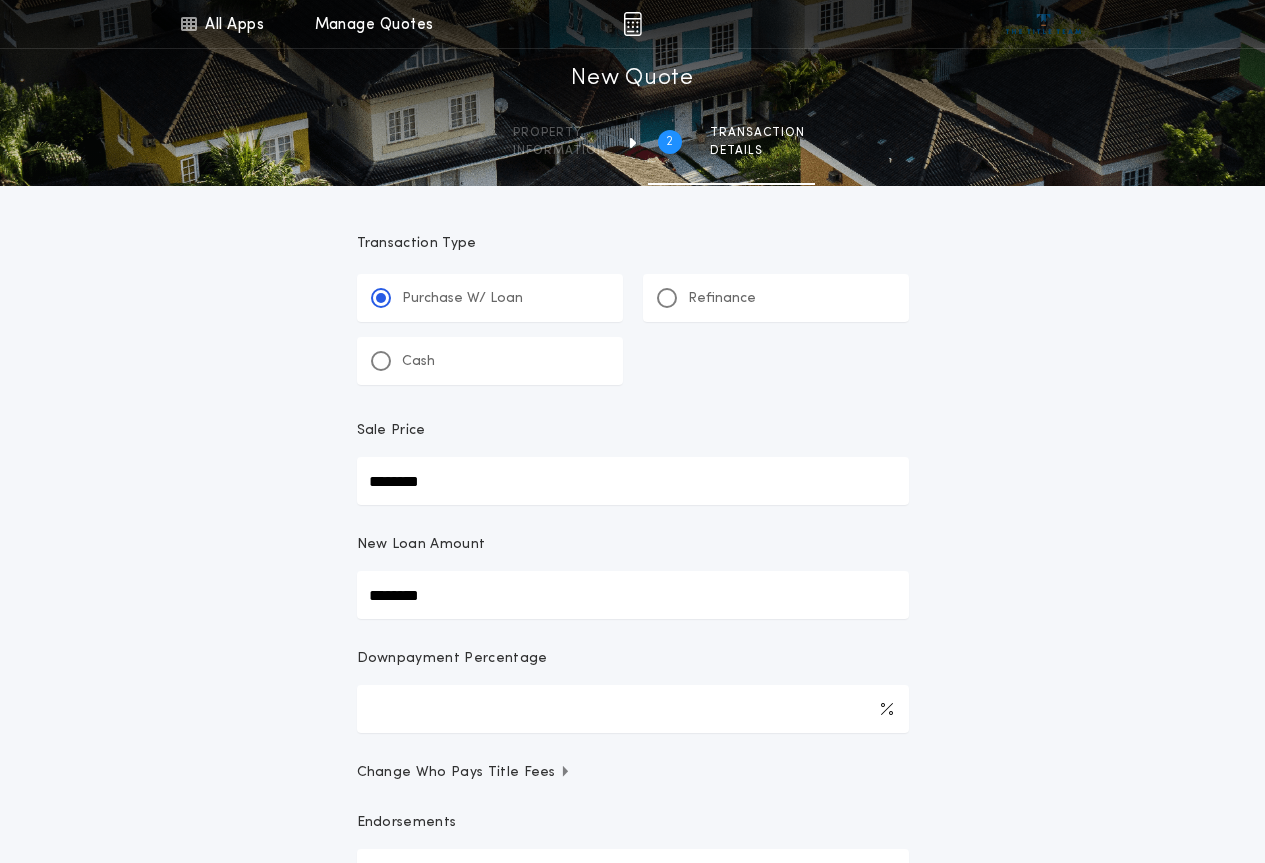 scroll, scrollTop: 300, scrollLeft: 0, axis: vertical 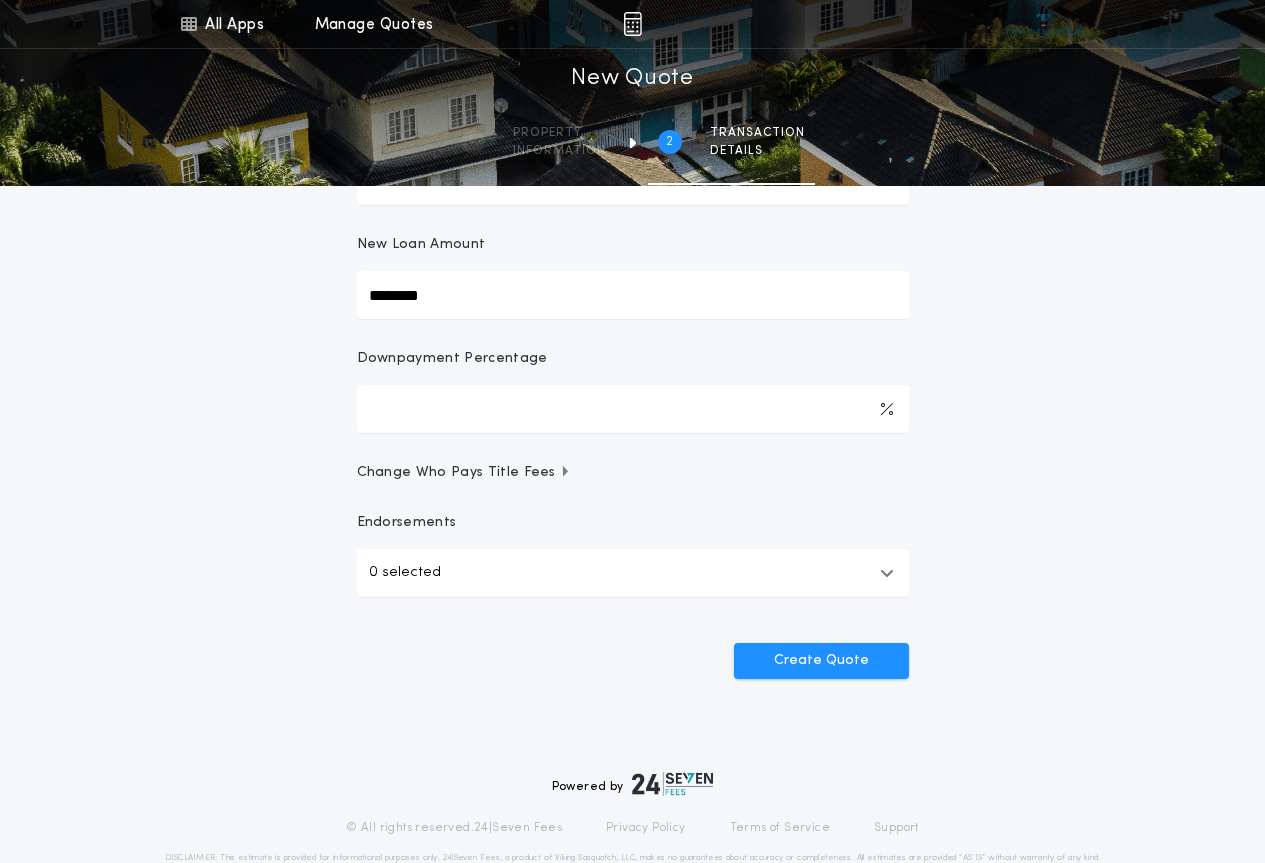 type on "********" 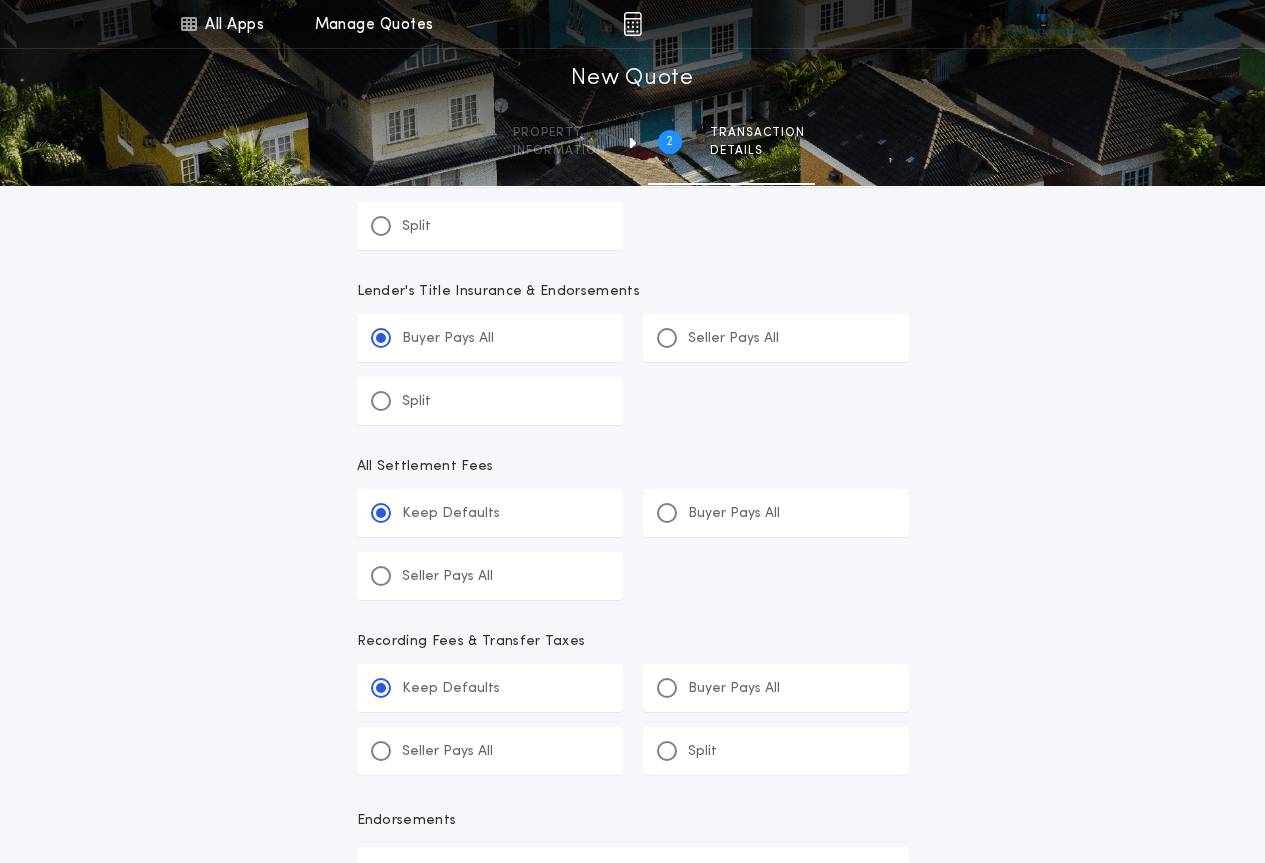 scroll, scrollTop: 1000, scrollLeft: 0, axis: vertical 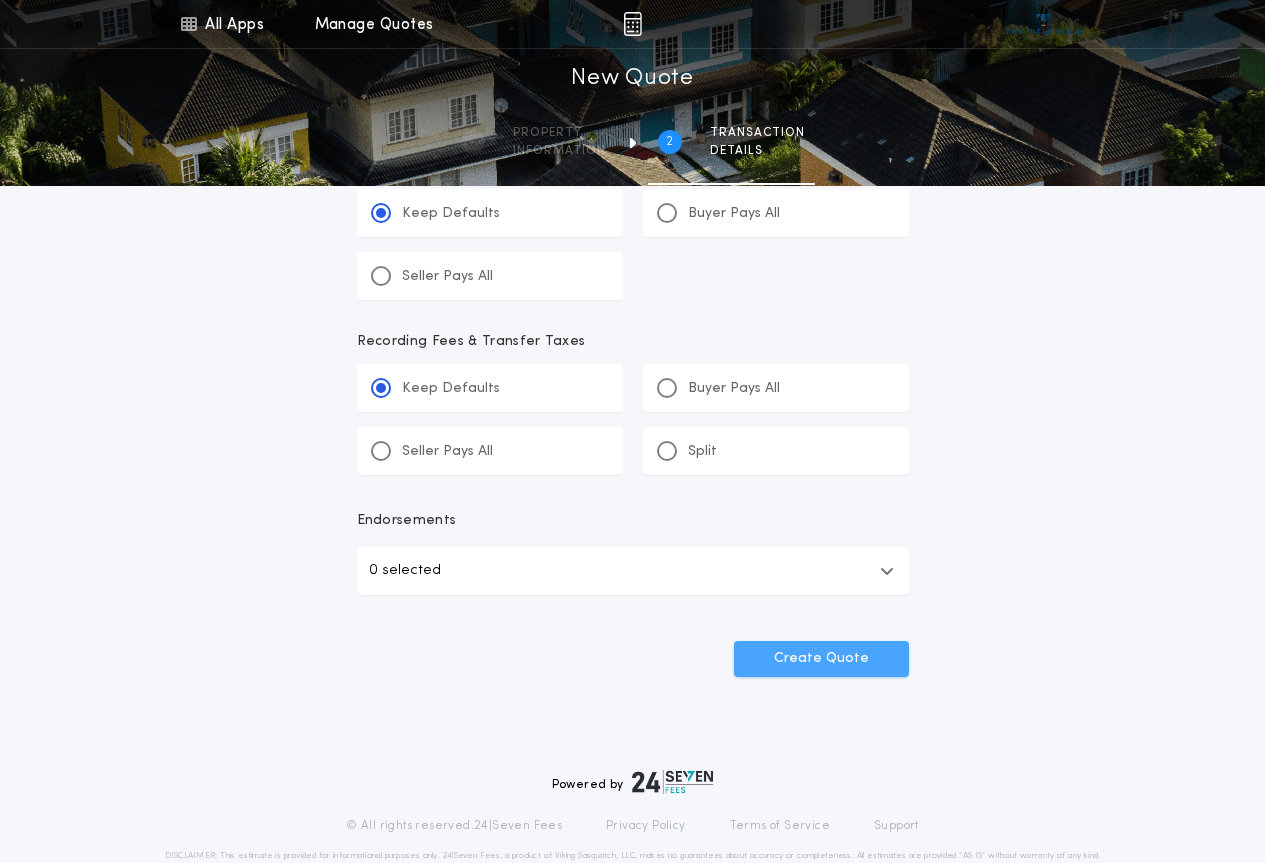click on "Create Quote" at bounding box center (821, 659) 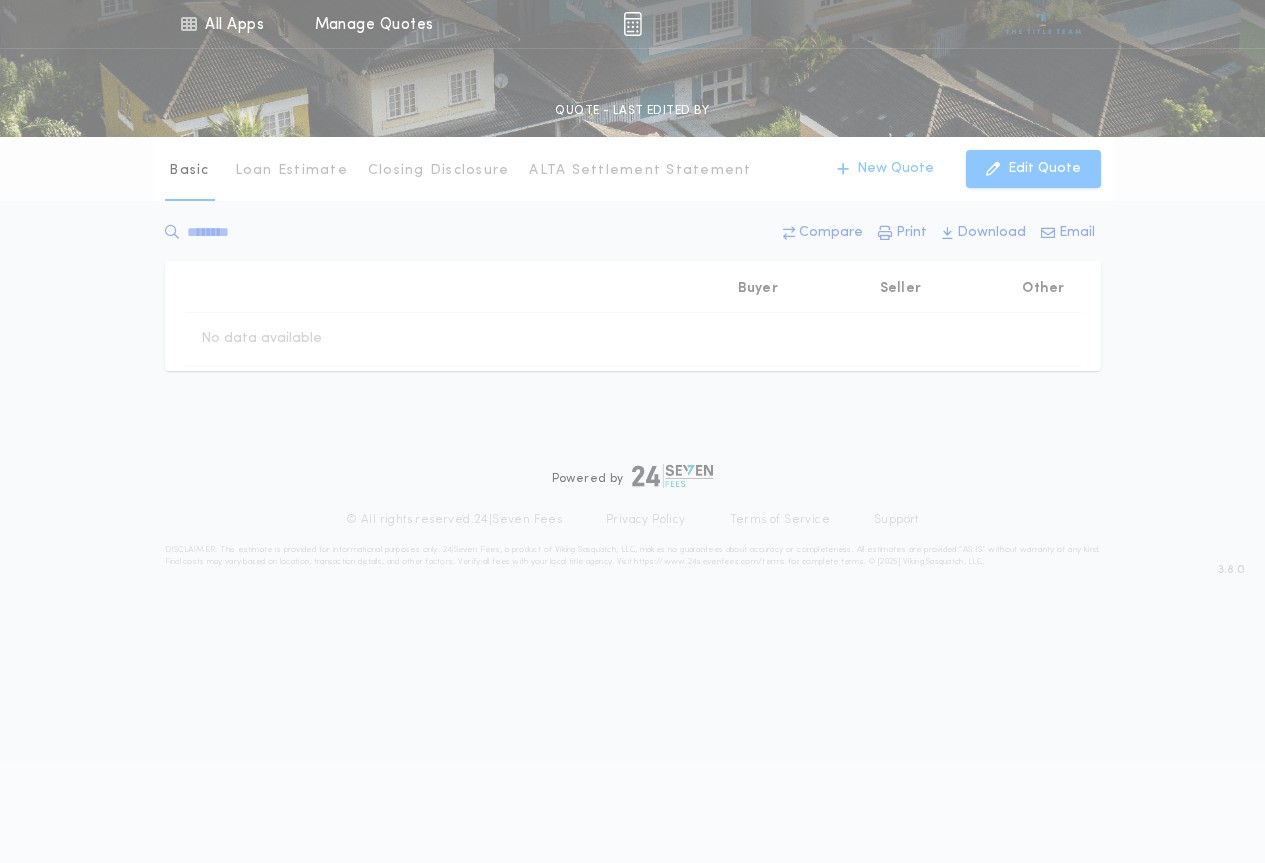 scroll, scrollTop: 0, scrollLeft: 0, axis: both 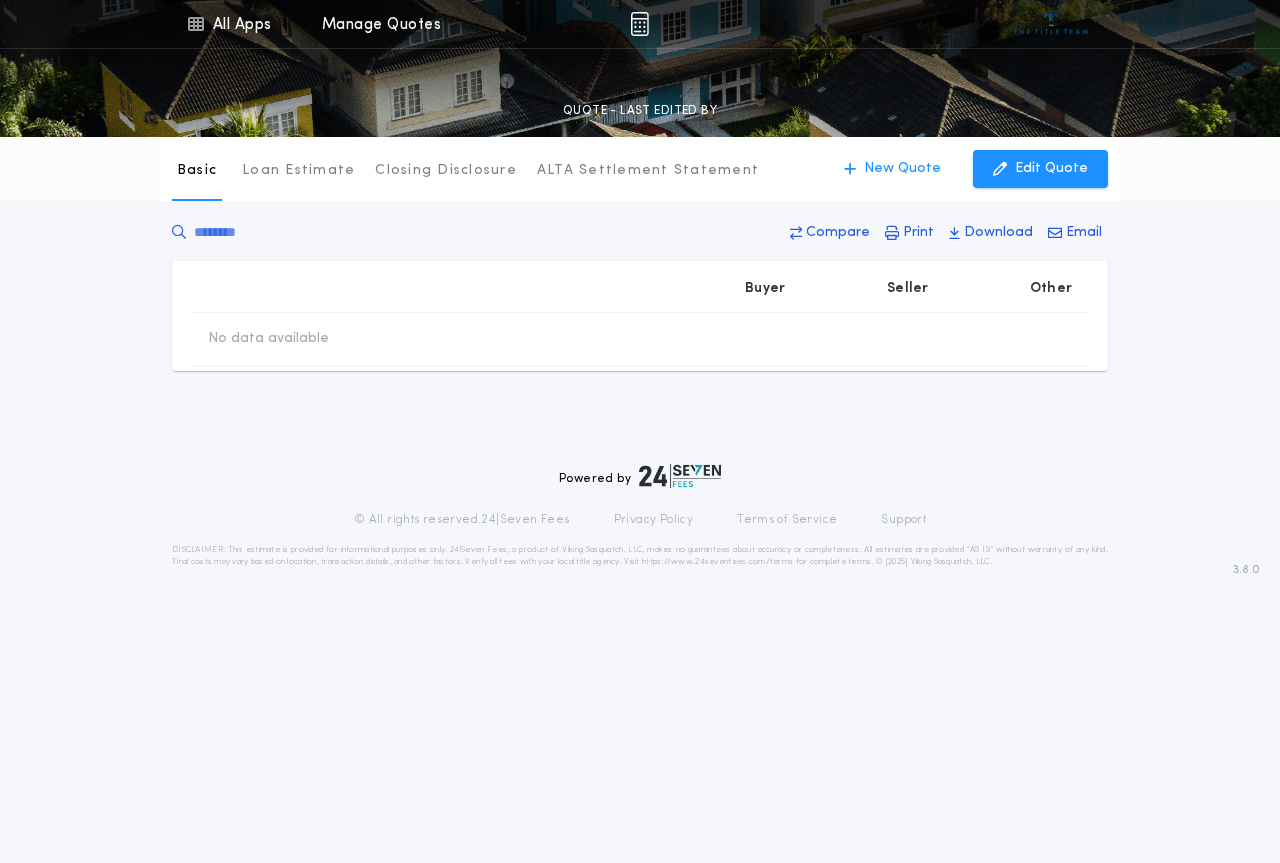 type on "********" 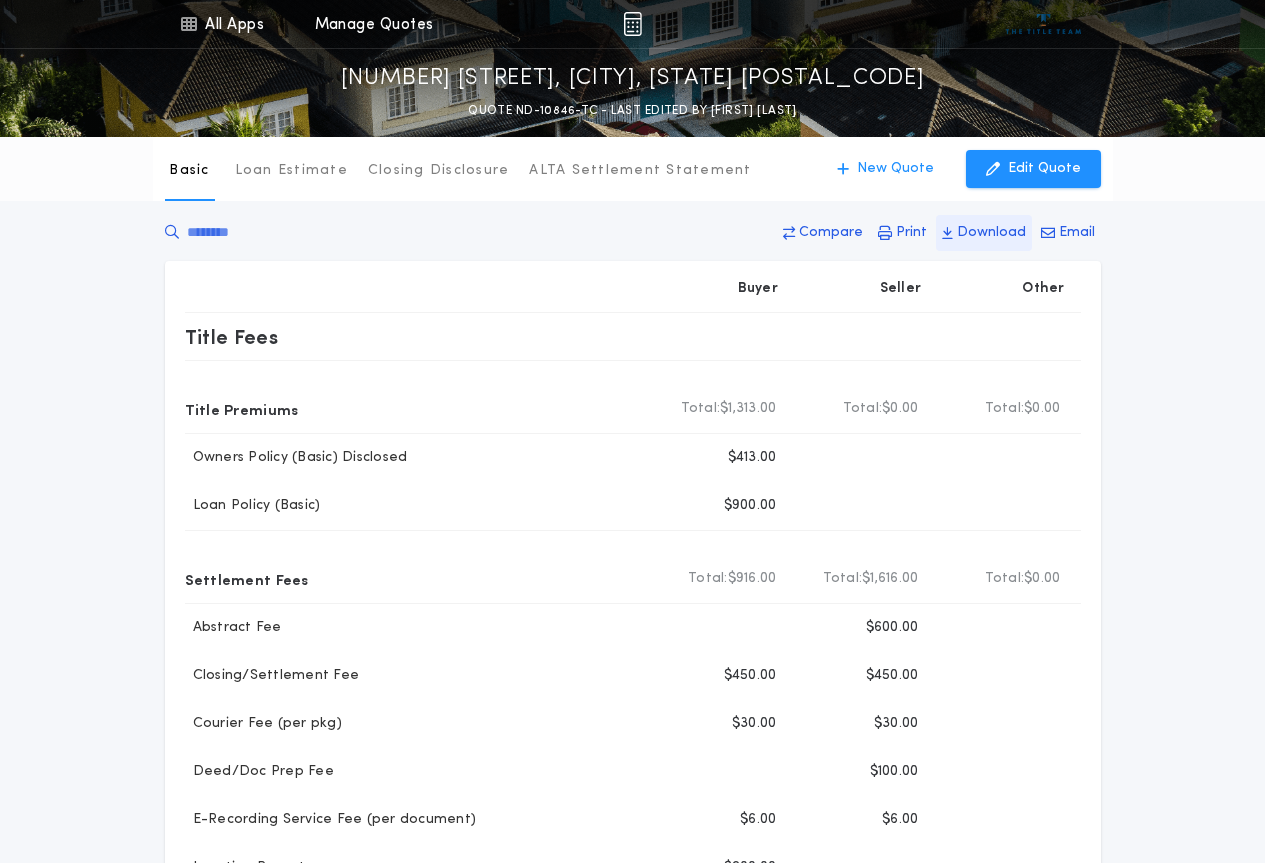 click on "Download" at bounding box center (991, 233) 